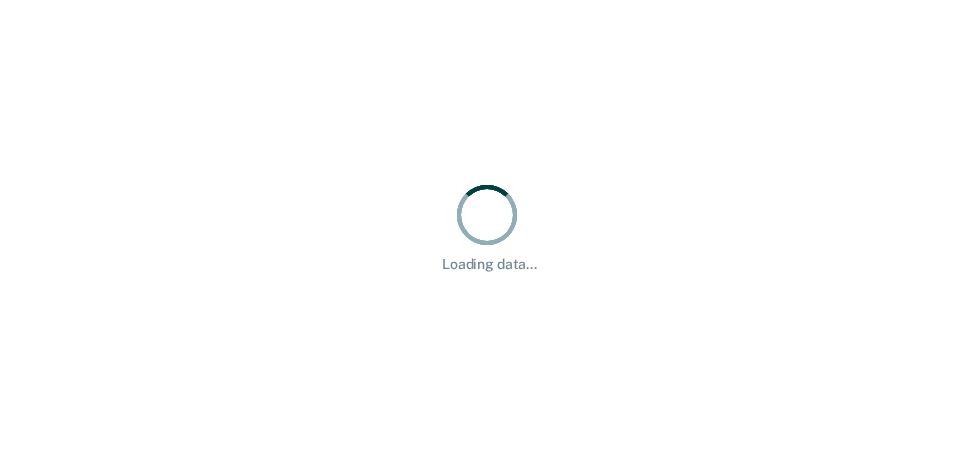 scroll, scrollTop: 0, scrollLeft: 0, axis: both 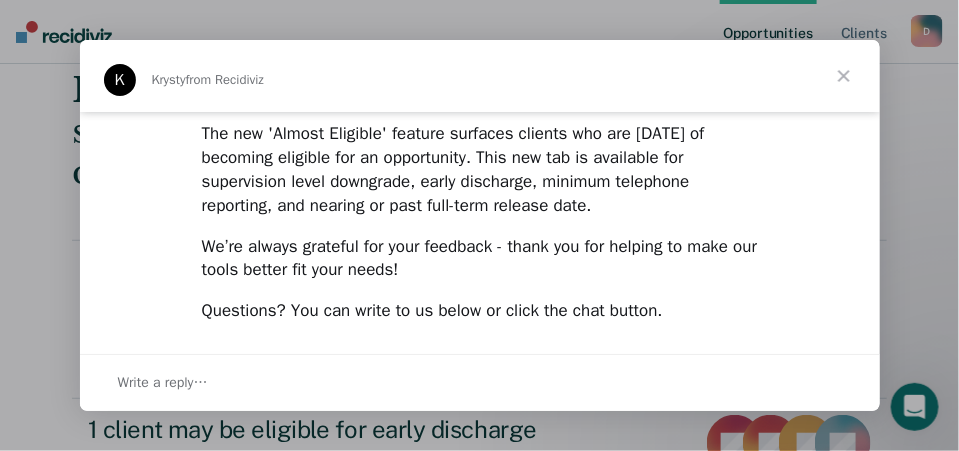 click at bounding box center (844, 76) 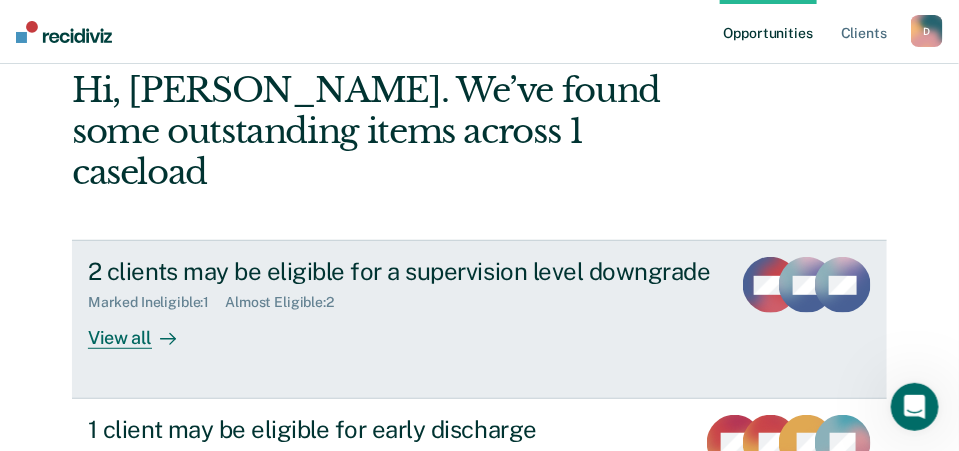 click on "View all" at bounding box center (144, 330) 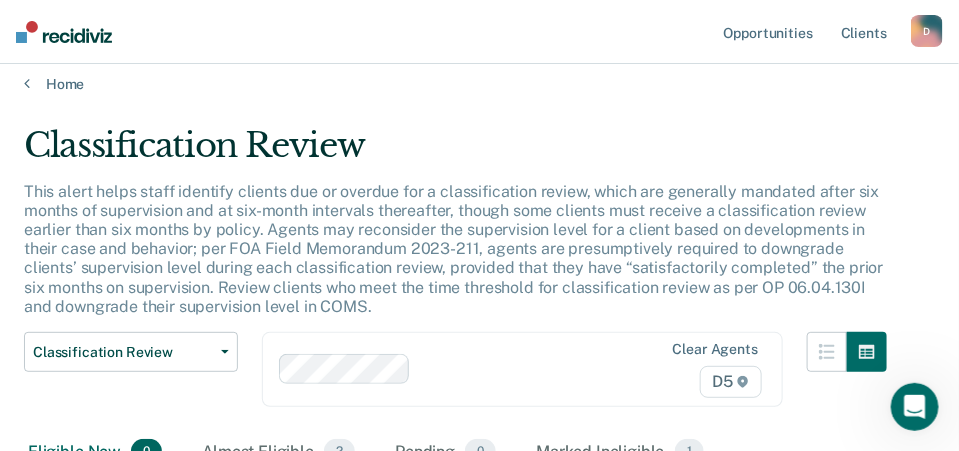 scroll, scrollTop: 0, scrollLeft: 0, axis: both 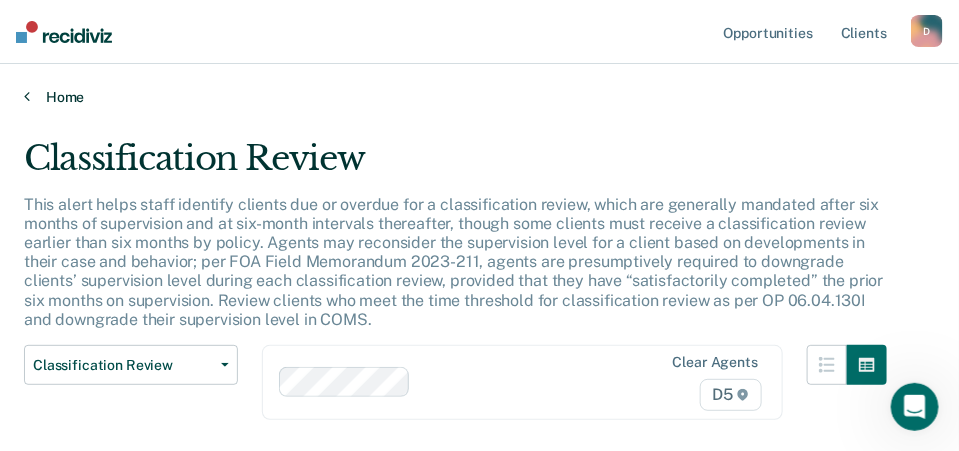 click on "Home" at bounding box center (479, 97) 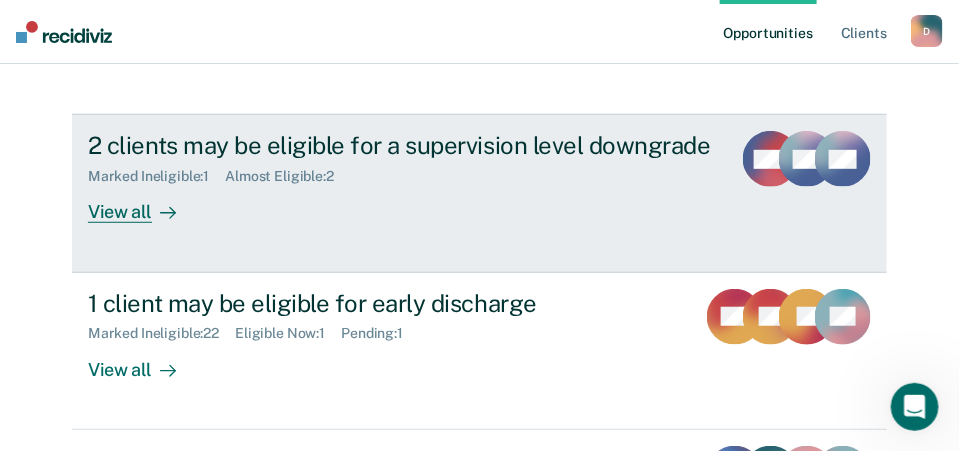 scroll, scrollTop: 300, scrollLeft: 0, axis: vertical 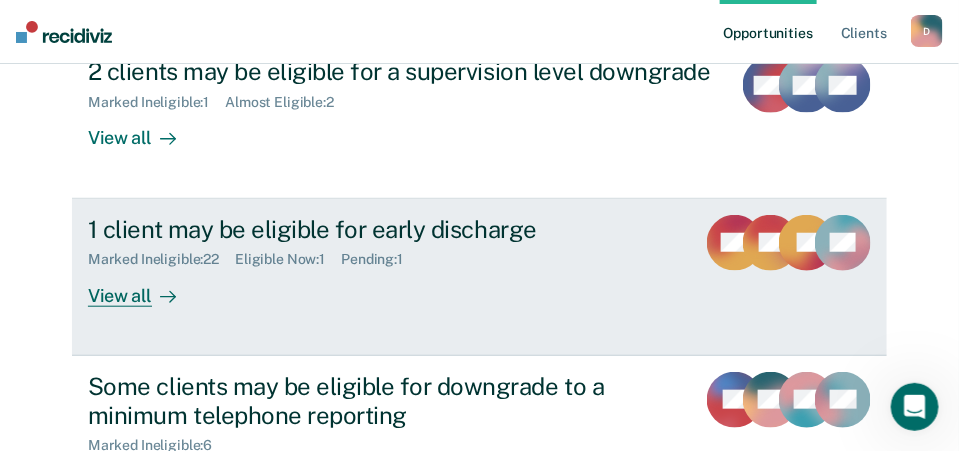 click on "View all" at bounding box center [144, 287] 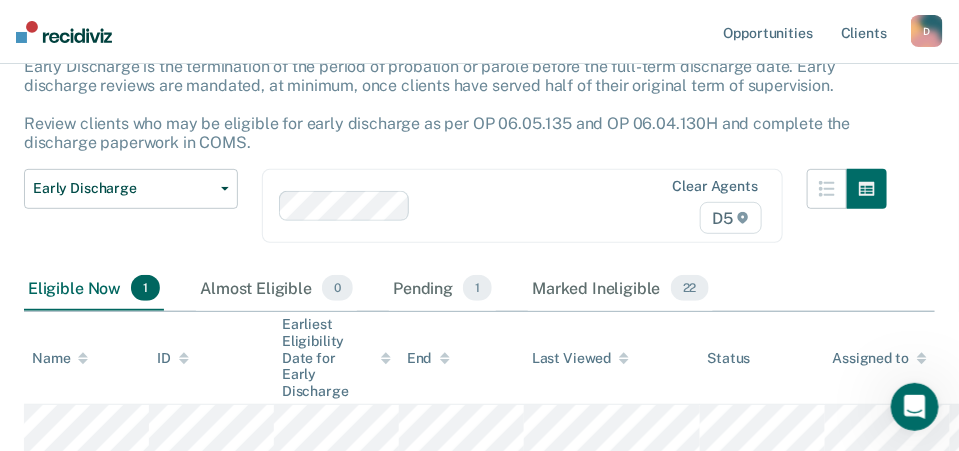 scroll, scrollTop: 200, scrollLeft: 0, axis: vertical 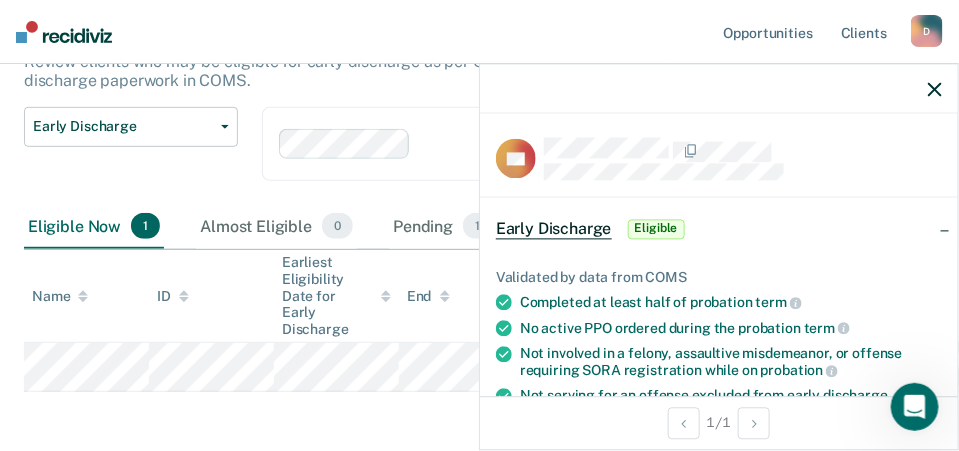 drag, startPoint x: 113, startPoint y: 322, endPoint x: 26, endPoint y: 384, distance: 106.83164 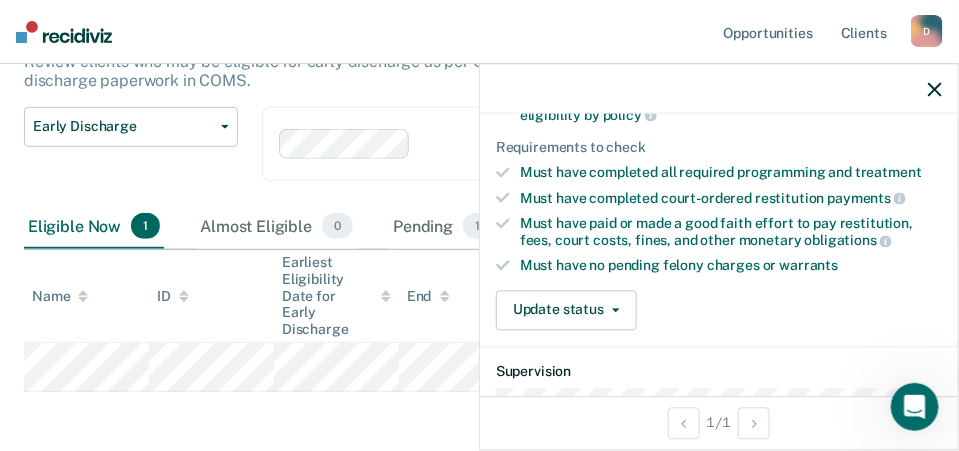 scroll, scrollTop: 300, scrollLeft: 0, axis: vertical 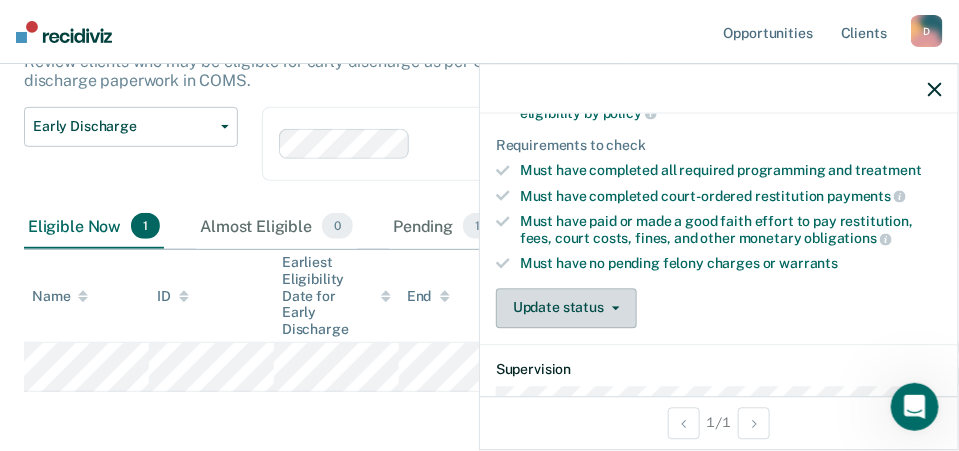 click on "Update status" at bounding box center (566, 308) 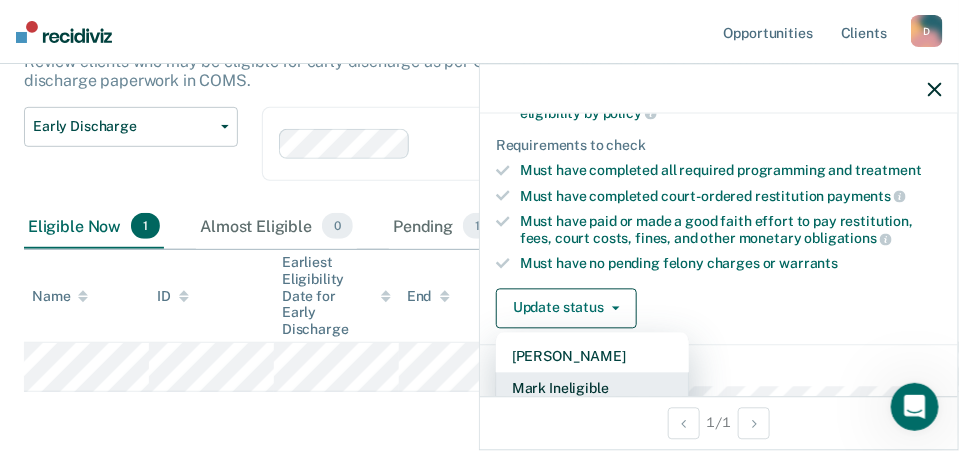 scroll, scrollTop: 301, scrollLeft: 0, axis: vertical 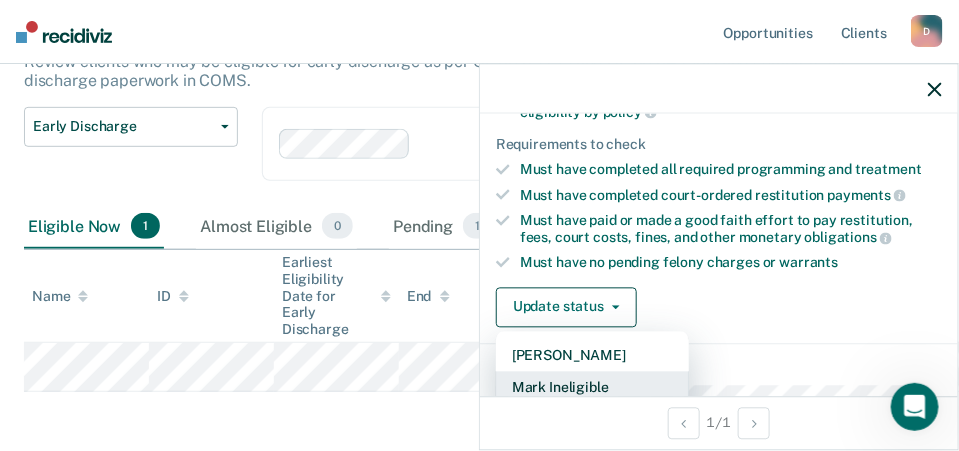 click on "Mark Ineligible" at bounding box center (592, 387) 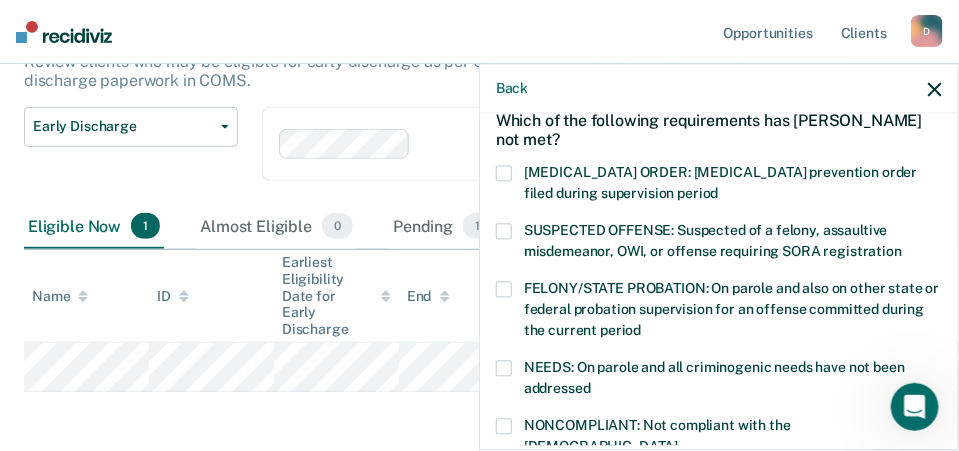 scroll, scrollTop: 0, scrollLeft: 0, axis: both 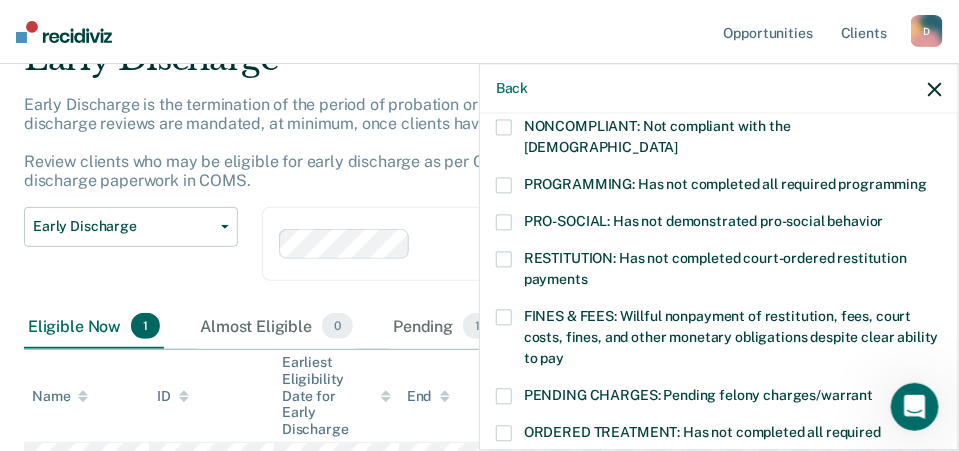 click at bounding box center (504, 318) 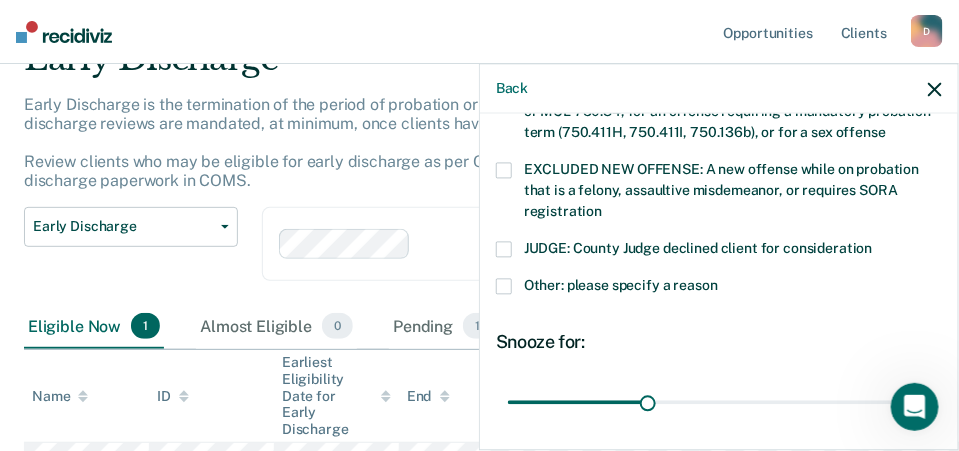 scroll, scrollTop: 900, scrollLeft: 0, axis: vertical 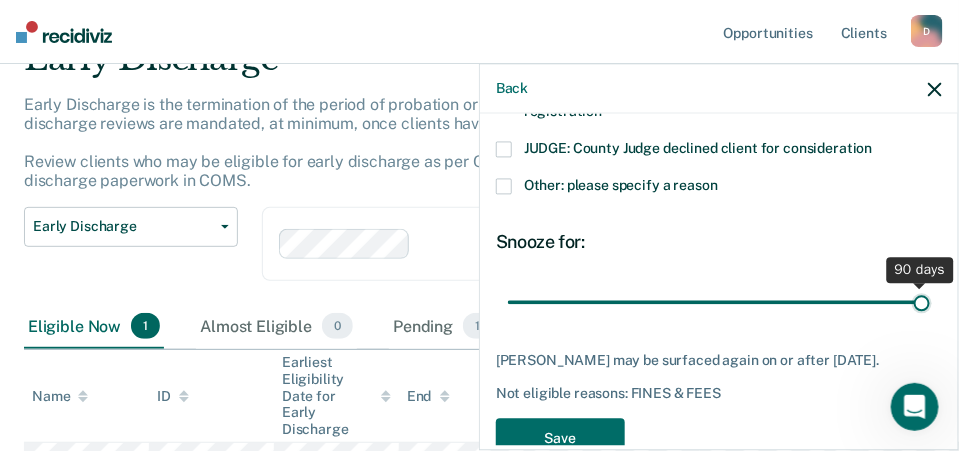 drag, startPoint x: 642, startPoint y: 282, endPoint x: 908, endPoint y: 284, distance: 266.0075 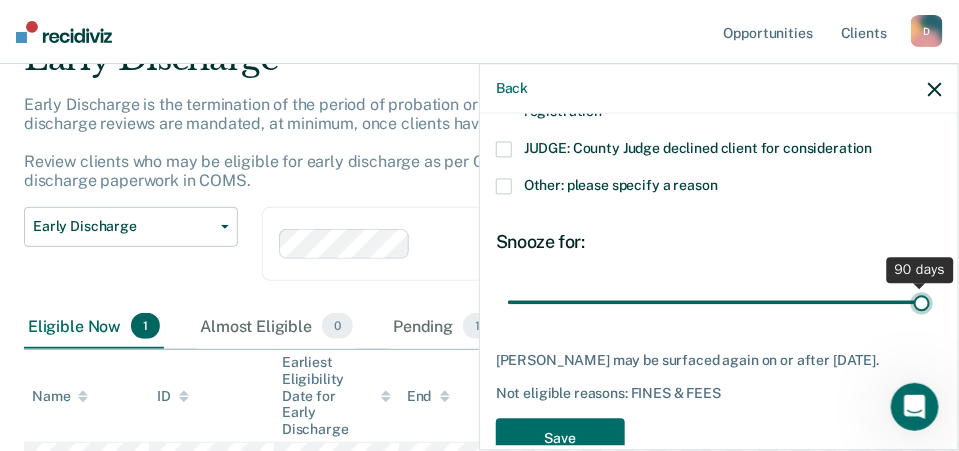 type on "90" 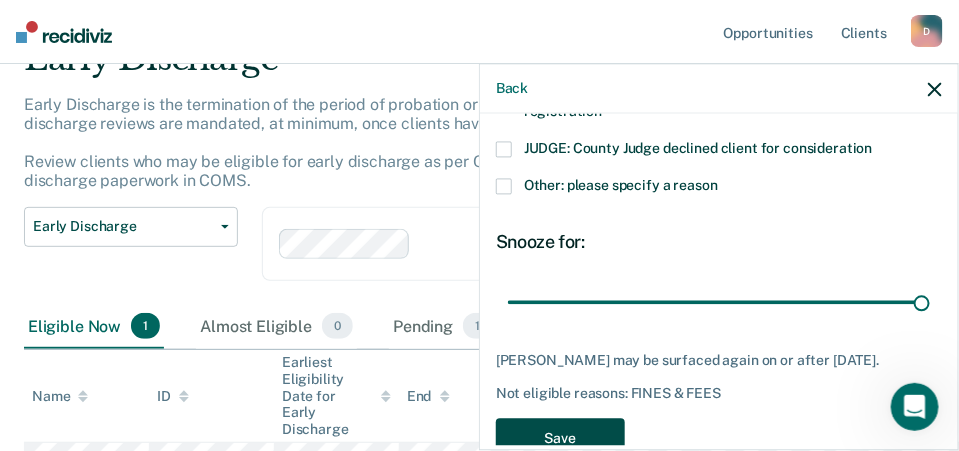 click on "Save" at bounding box center (560, 439) 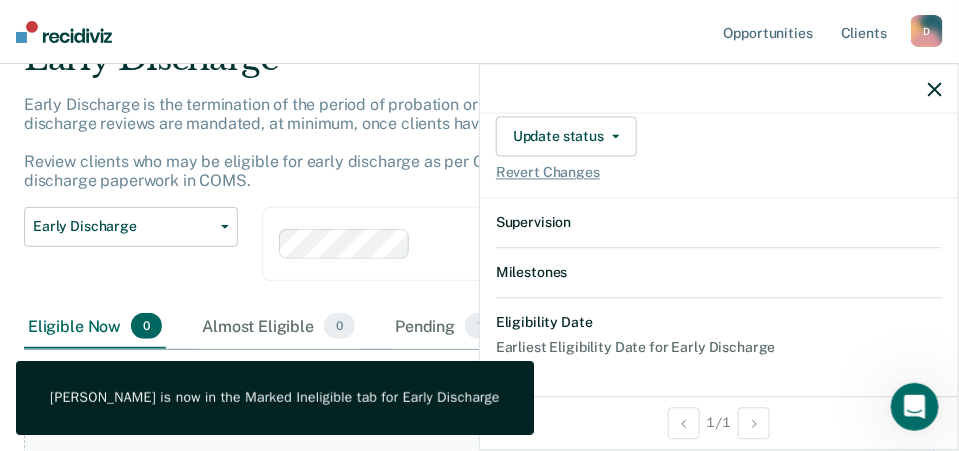 scroll, scrollTop: 880, scrollLeft: 0, axis: vertical 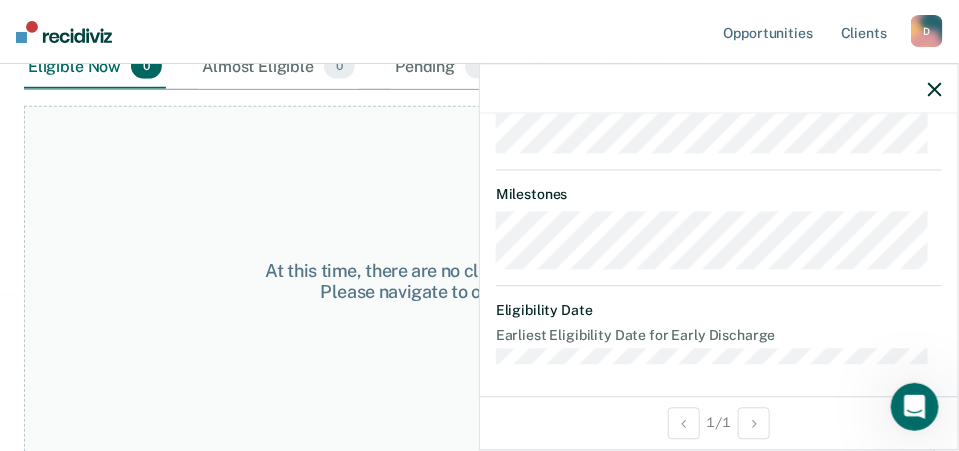 click on "At this time, there are no clients who are Eligible Now. Please navigate to one of the other tabs." at bounding box center (479, 281) 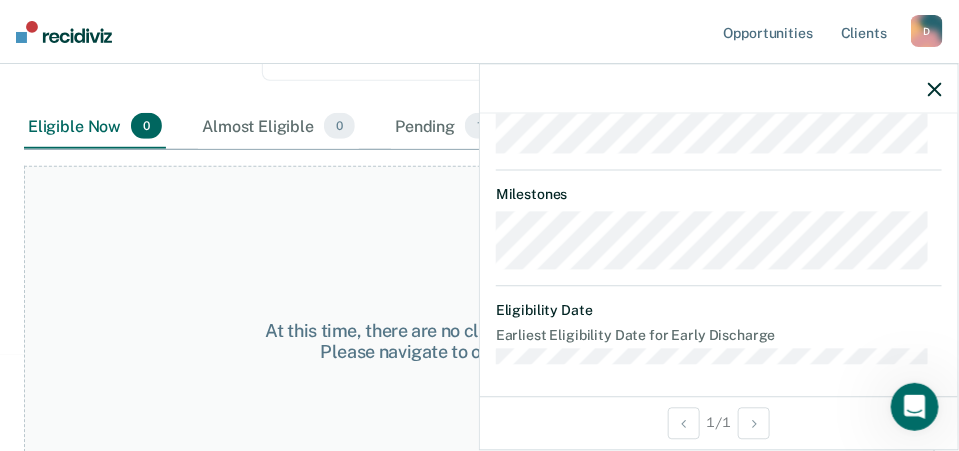 scroll, scrollTop: 0, scrollLeft: 0, axis: both 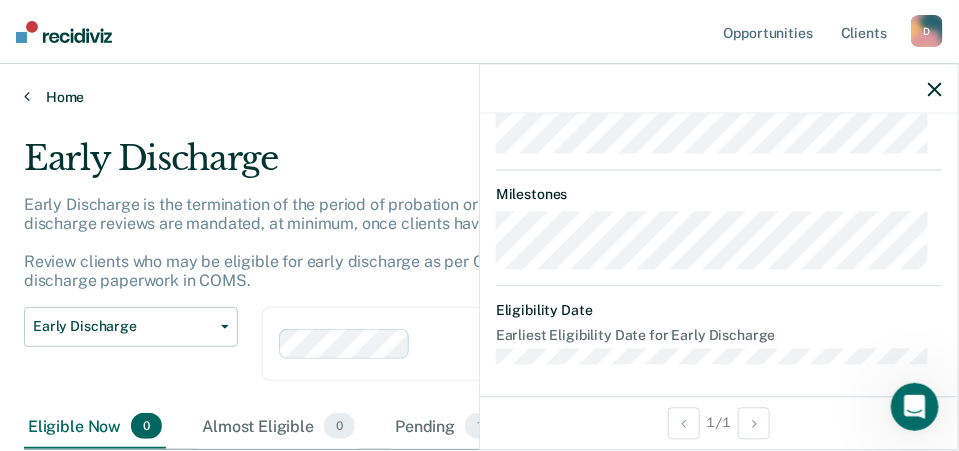click at bounding box center (27, 96) 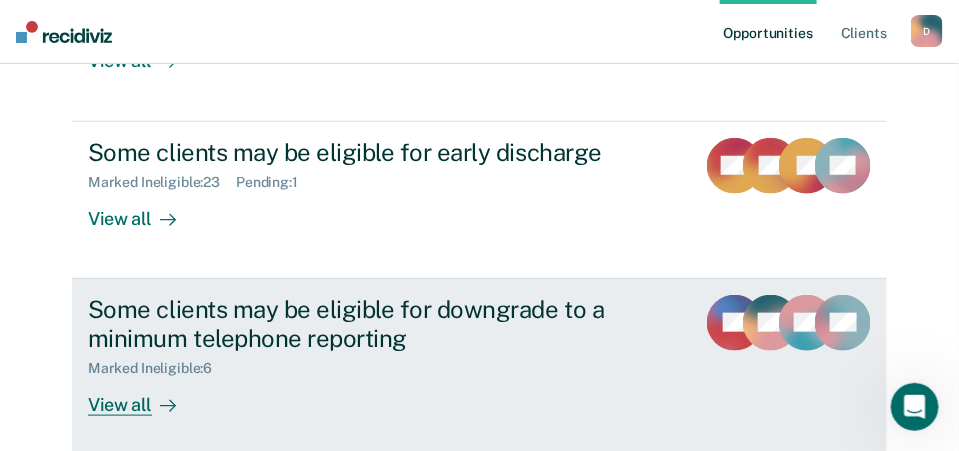 scroll, scrollTop: 400, scrollLeft: 0, axis: vertical 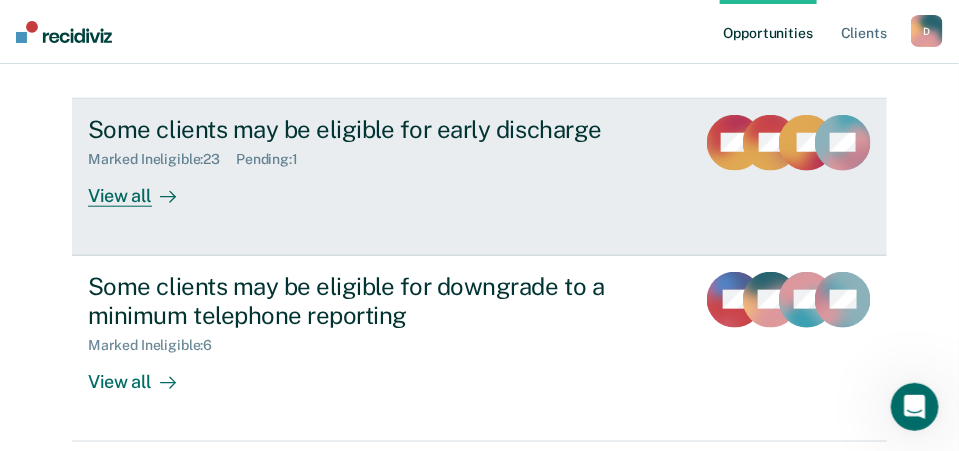 click on "View all" at bounding box center [144, 187] 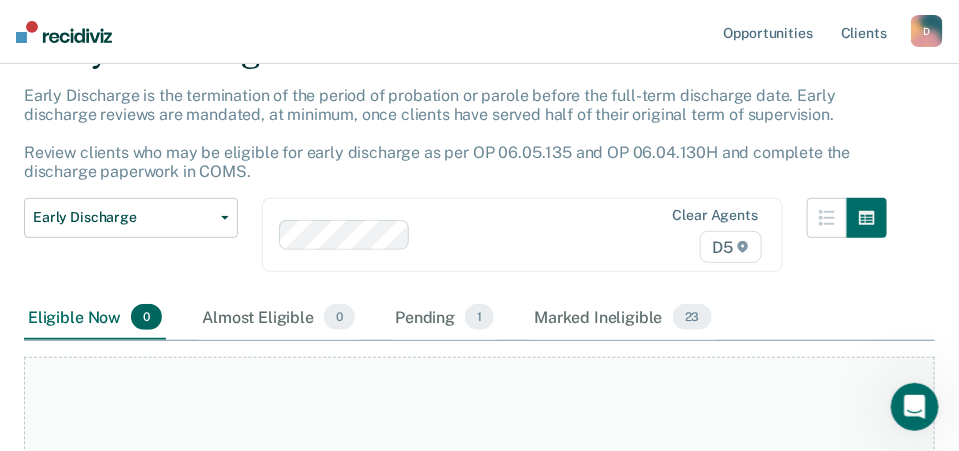 scroll, scrollTop: 300, scrollLeft: 0, axis: vertical 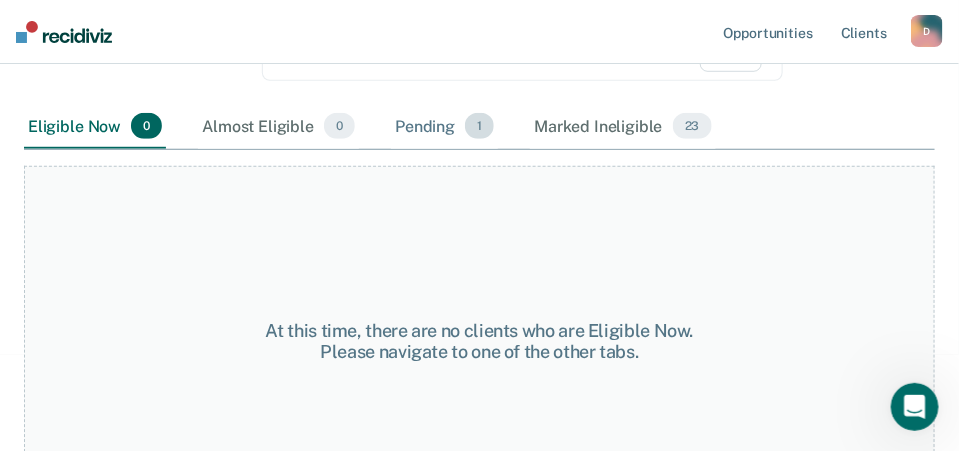 click on "Pending 1" at bounding box center (444, 127) 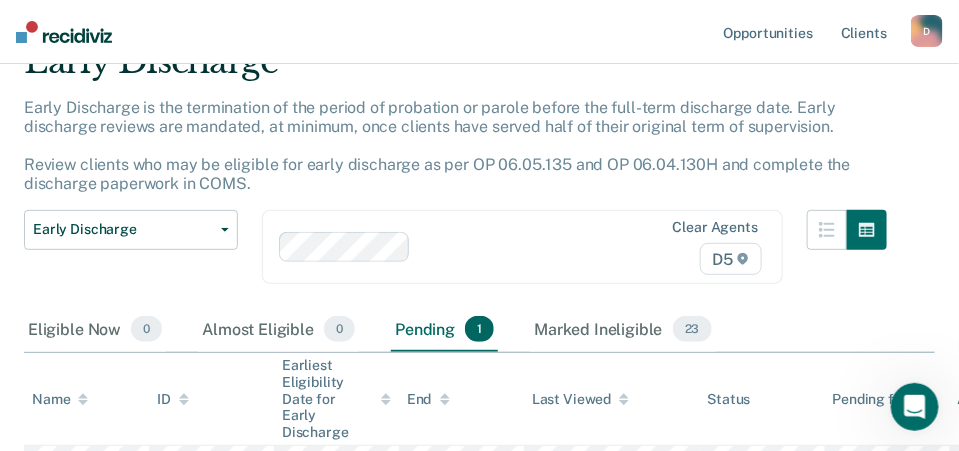 scroll, scrollTop: 0, scrollLeft: 0, axis: both 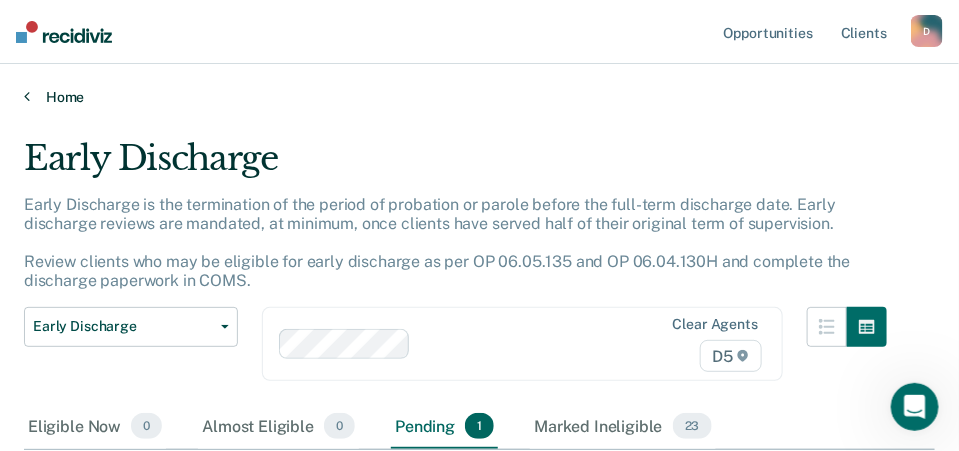 click at bounding box center (27, 96) 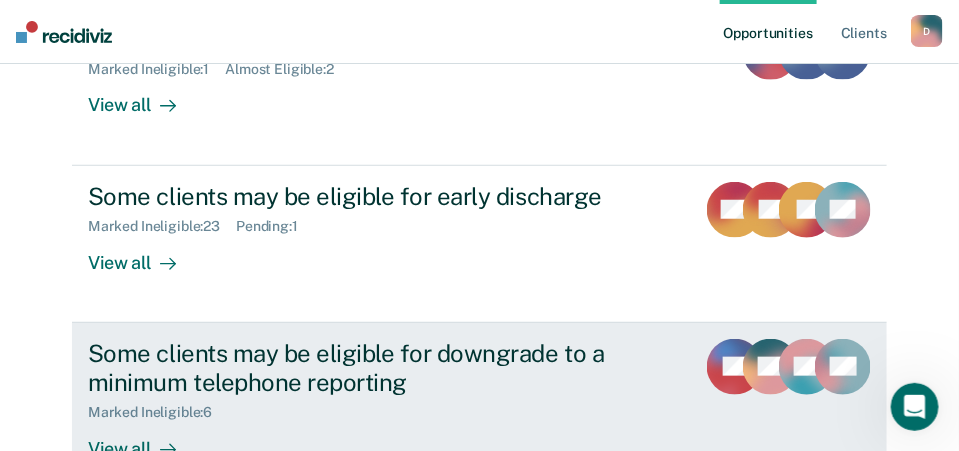 scroll, scrollTop: 426, scrollLeft: 0, axis: vertical 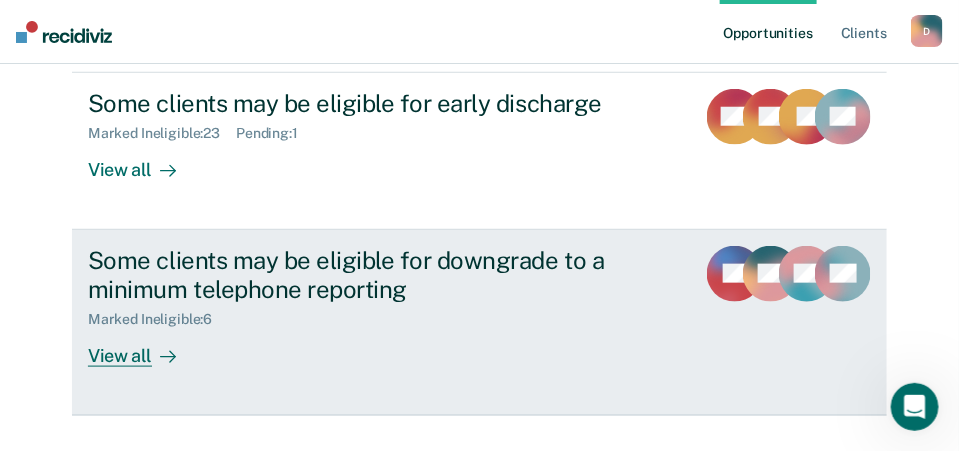 click on "View all" at bounding box center (144, 347) 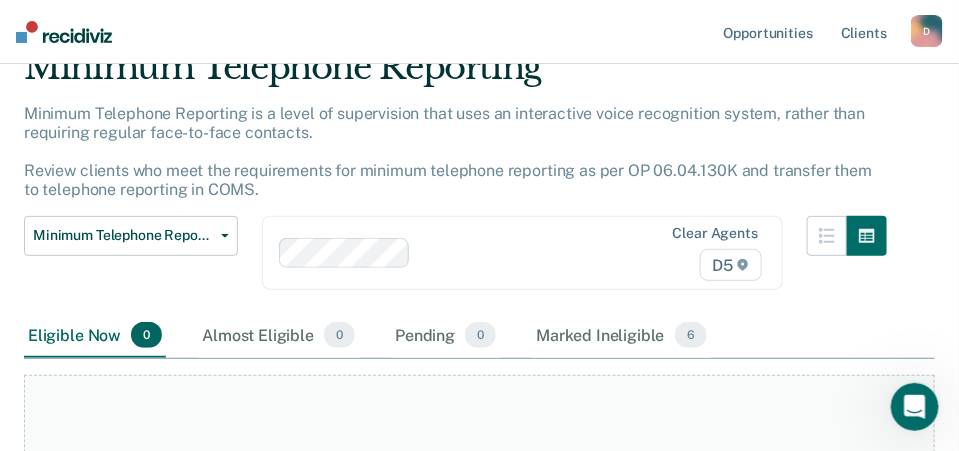 scroll, scrollTop: 300, scrollLeft: 0, axis: vertical 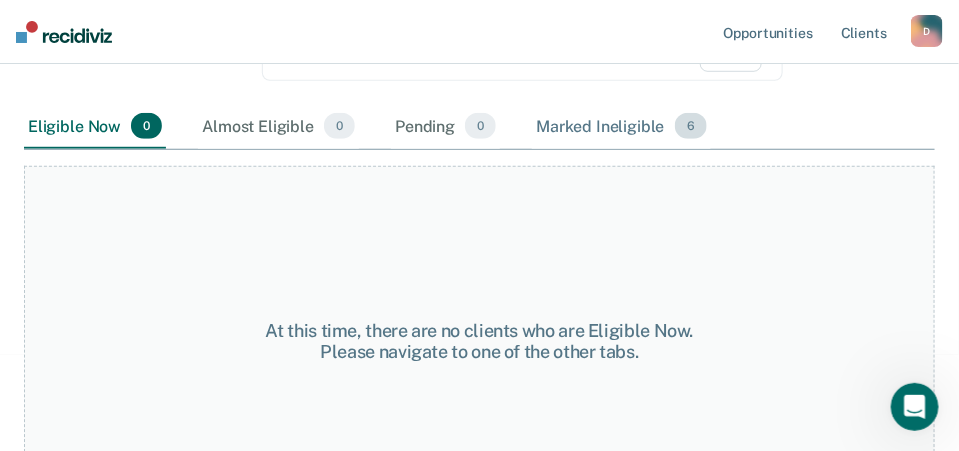 click on "Marked Ineligible 6" at bounding box center [621, 127] 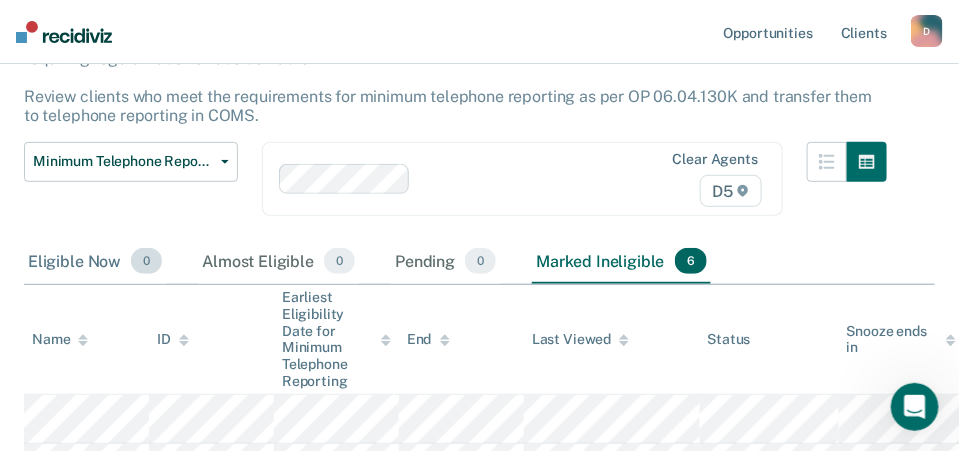 scroll, scrollTop: 0, scrollLeft: 0, axis: both 